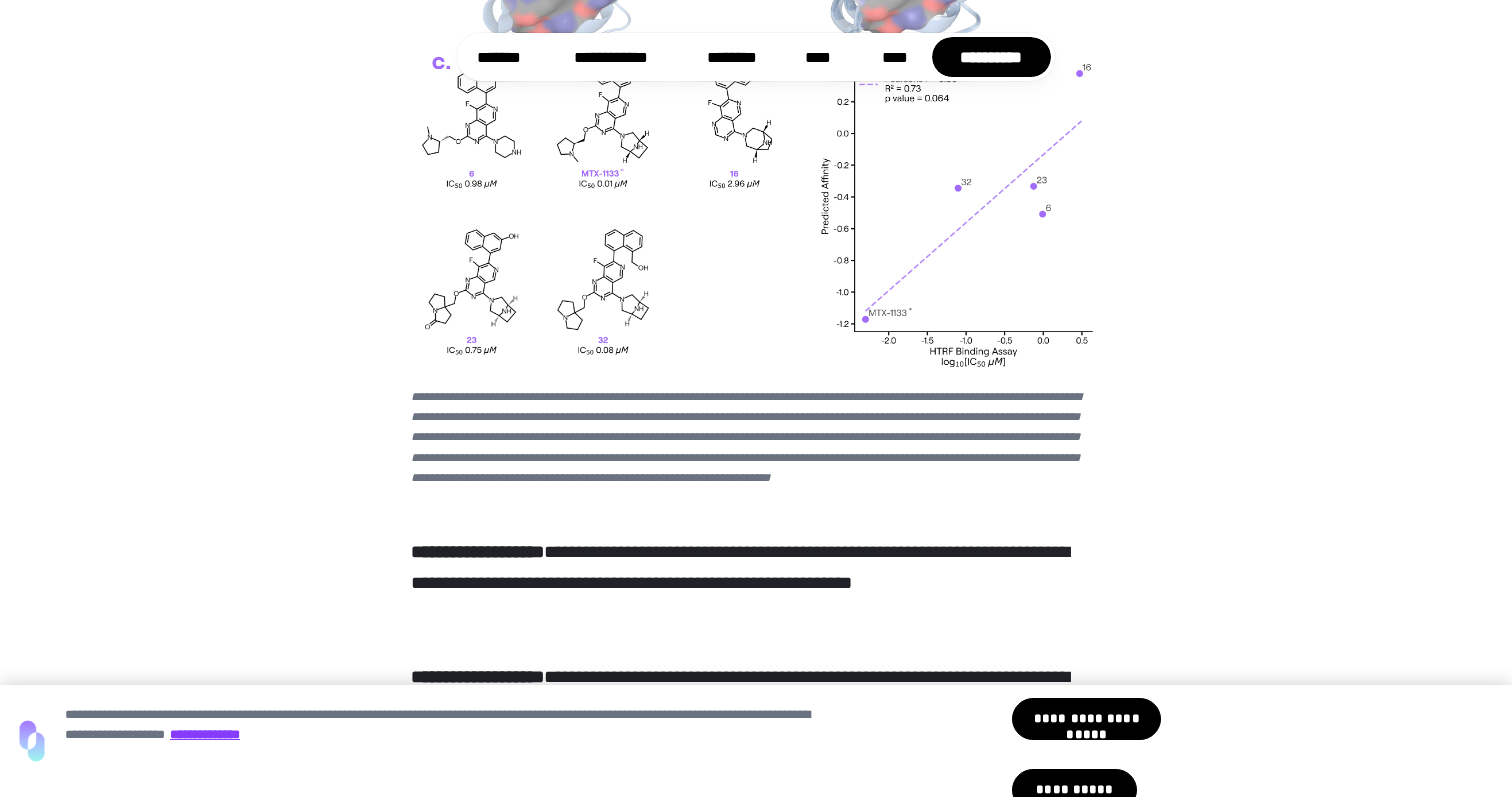 scroll, scrollTop: 1887, scrollLeft: 0, axis: vertical 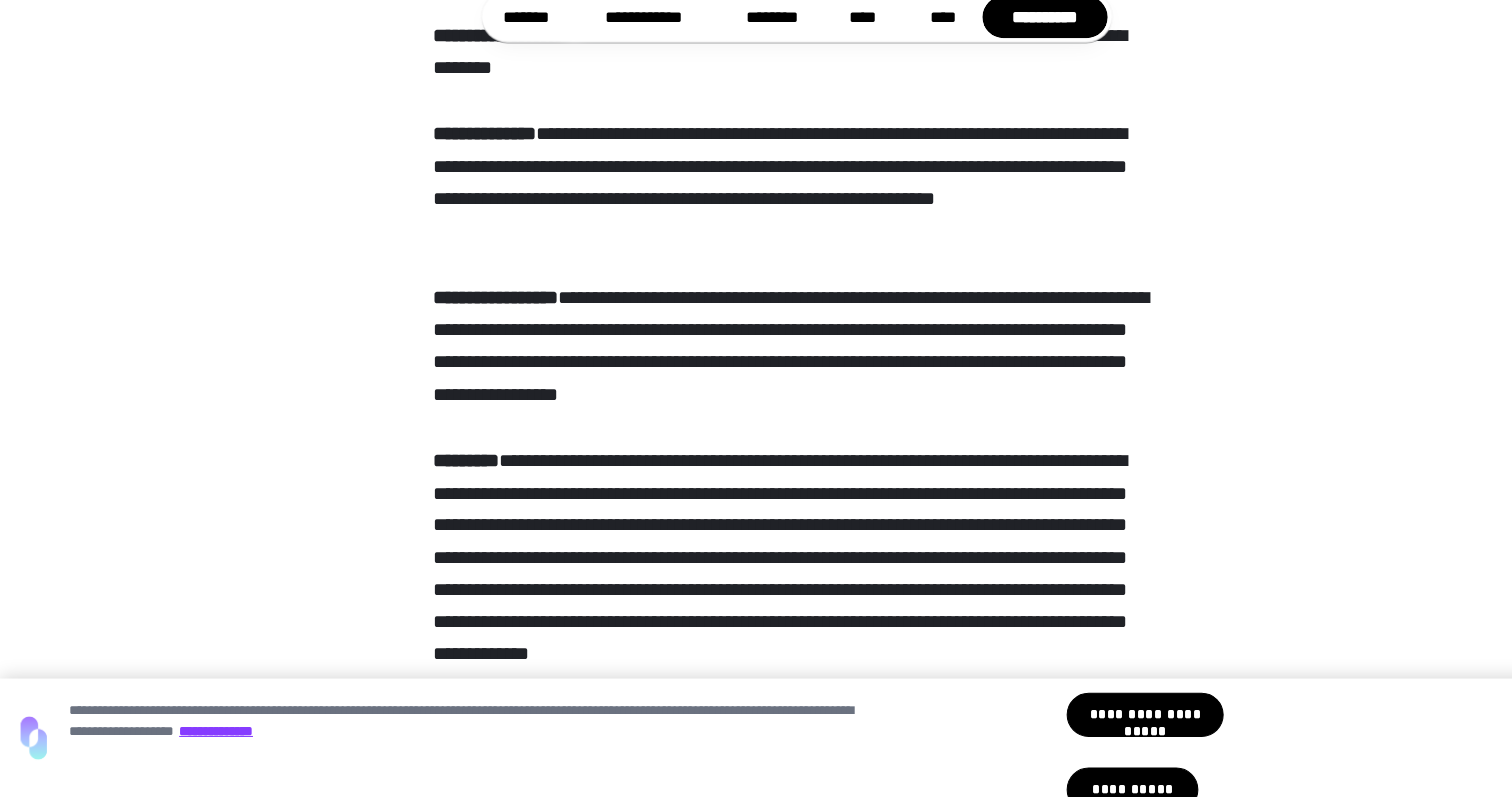 click on "[REDACTED]" at bounding box center [756, 5159] 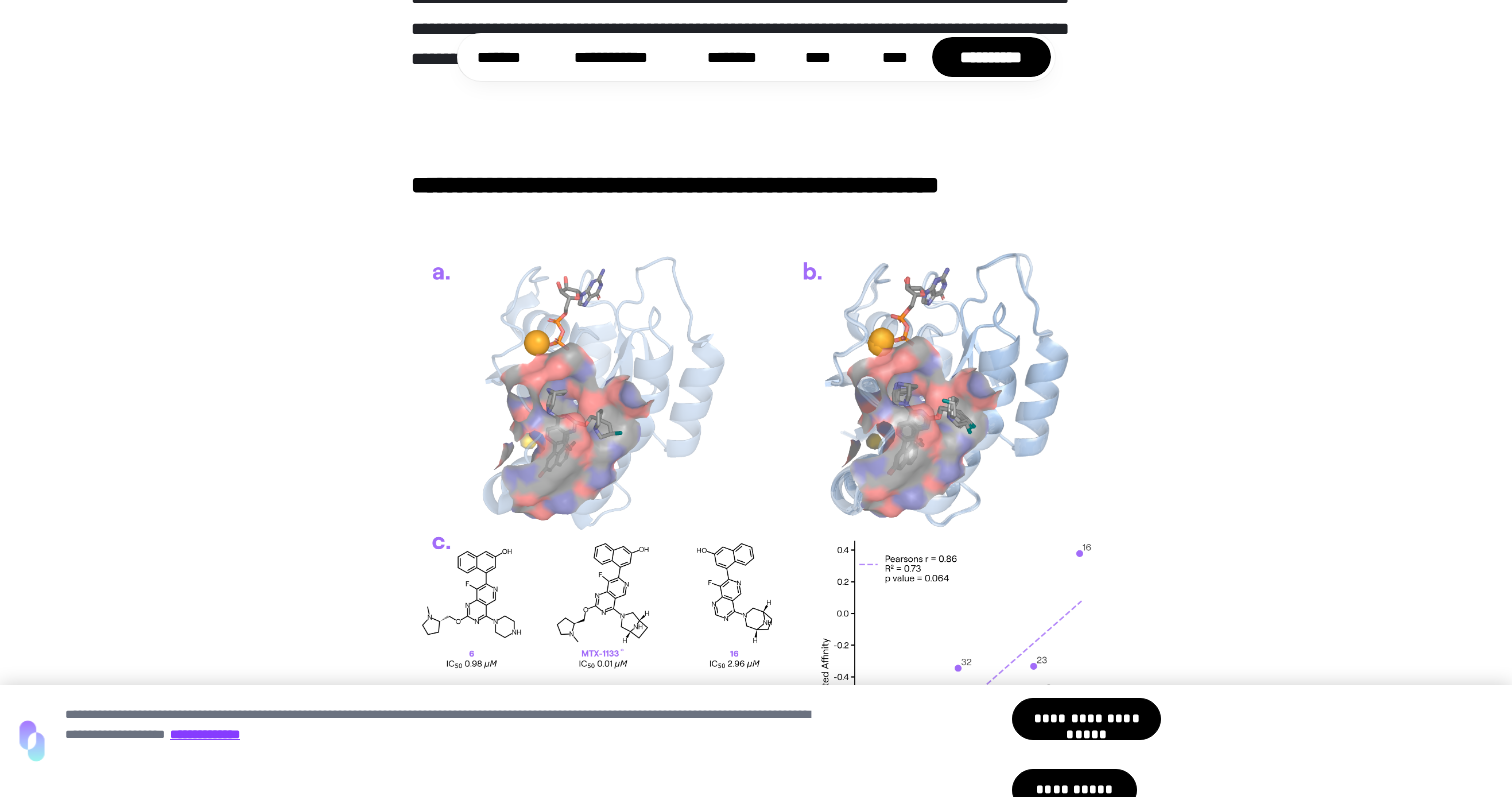 scroll, scrollTop: 1560, scrollLeft: 0, axis: vertical 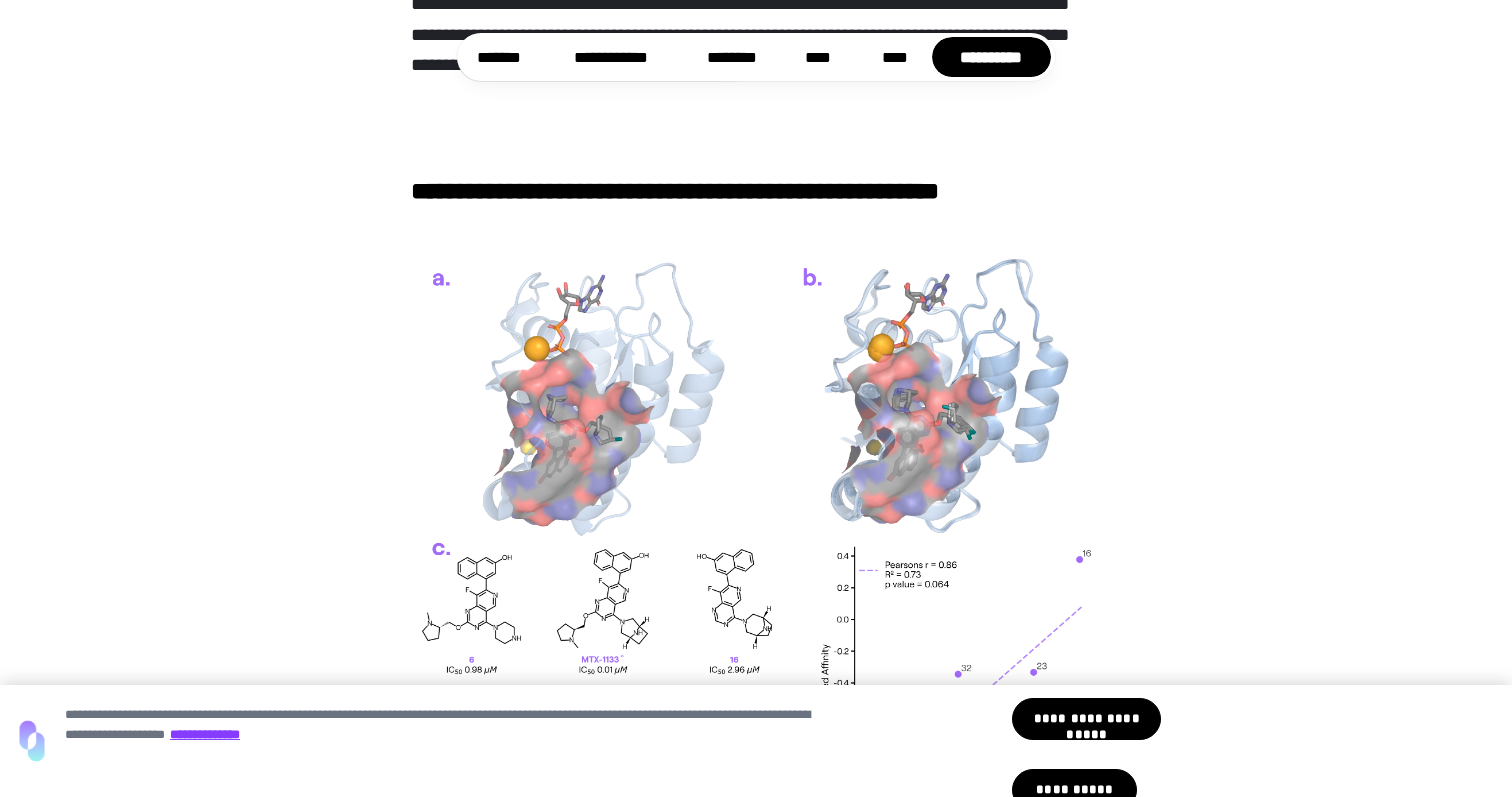click on "[REDACTED]" at bounding box center (756, 6463) 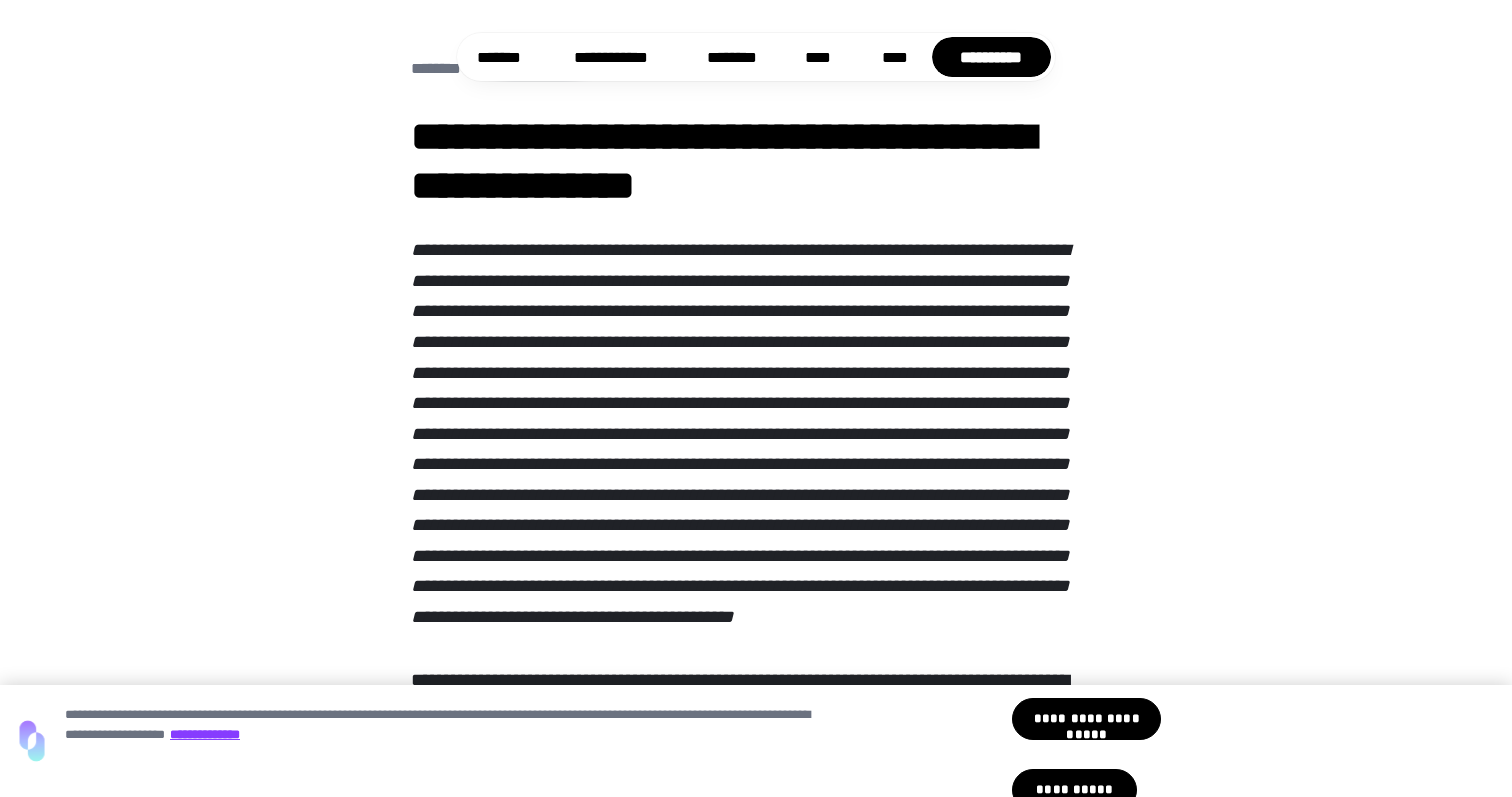 scroll, scrollTop: 0, scrollLeft: 0, axis: both 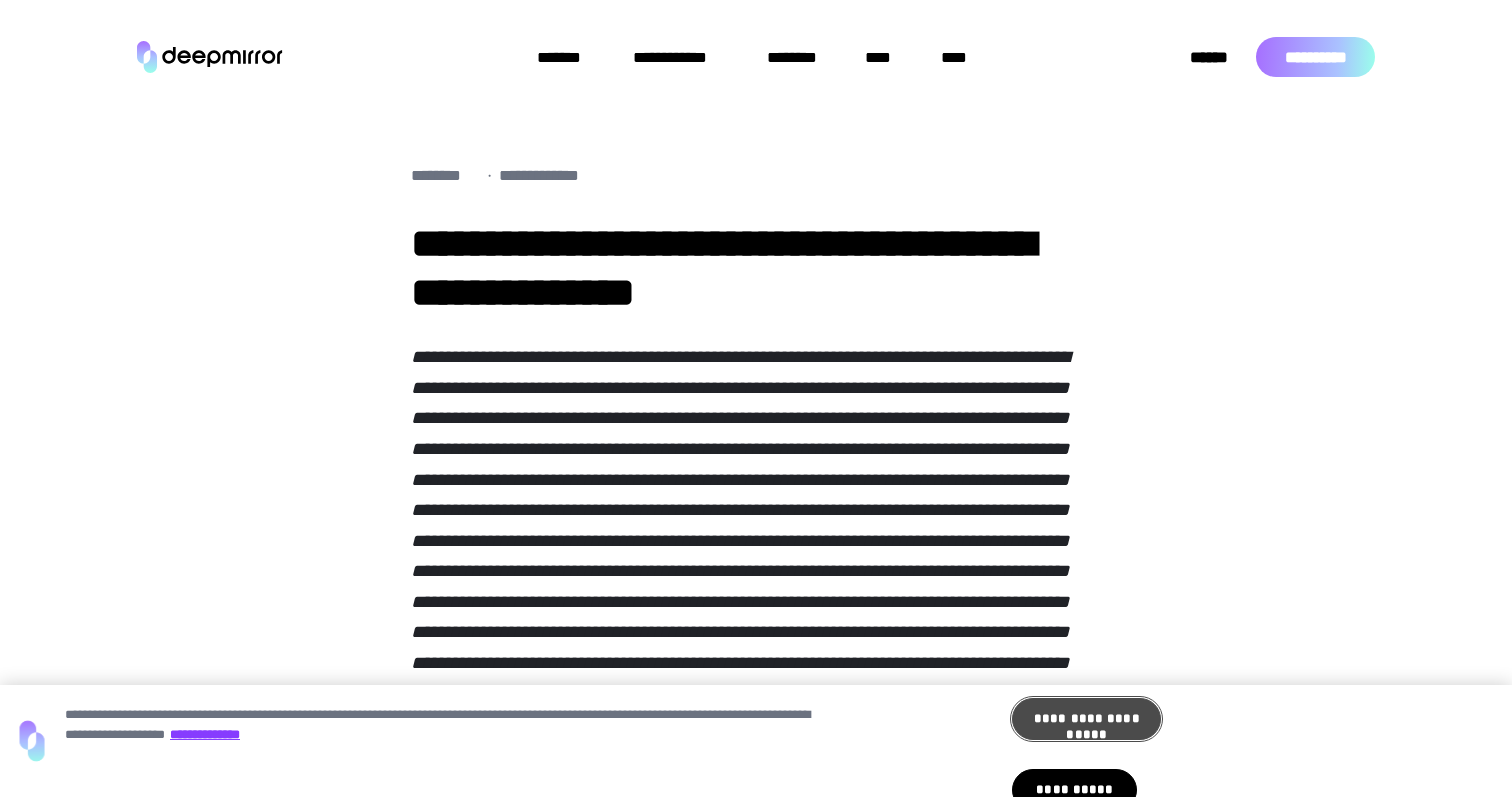 click on "[REDACTED]" at bounding box center [1086, 719] 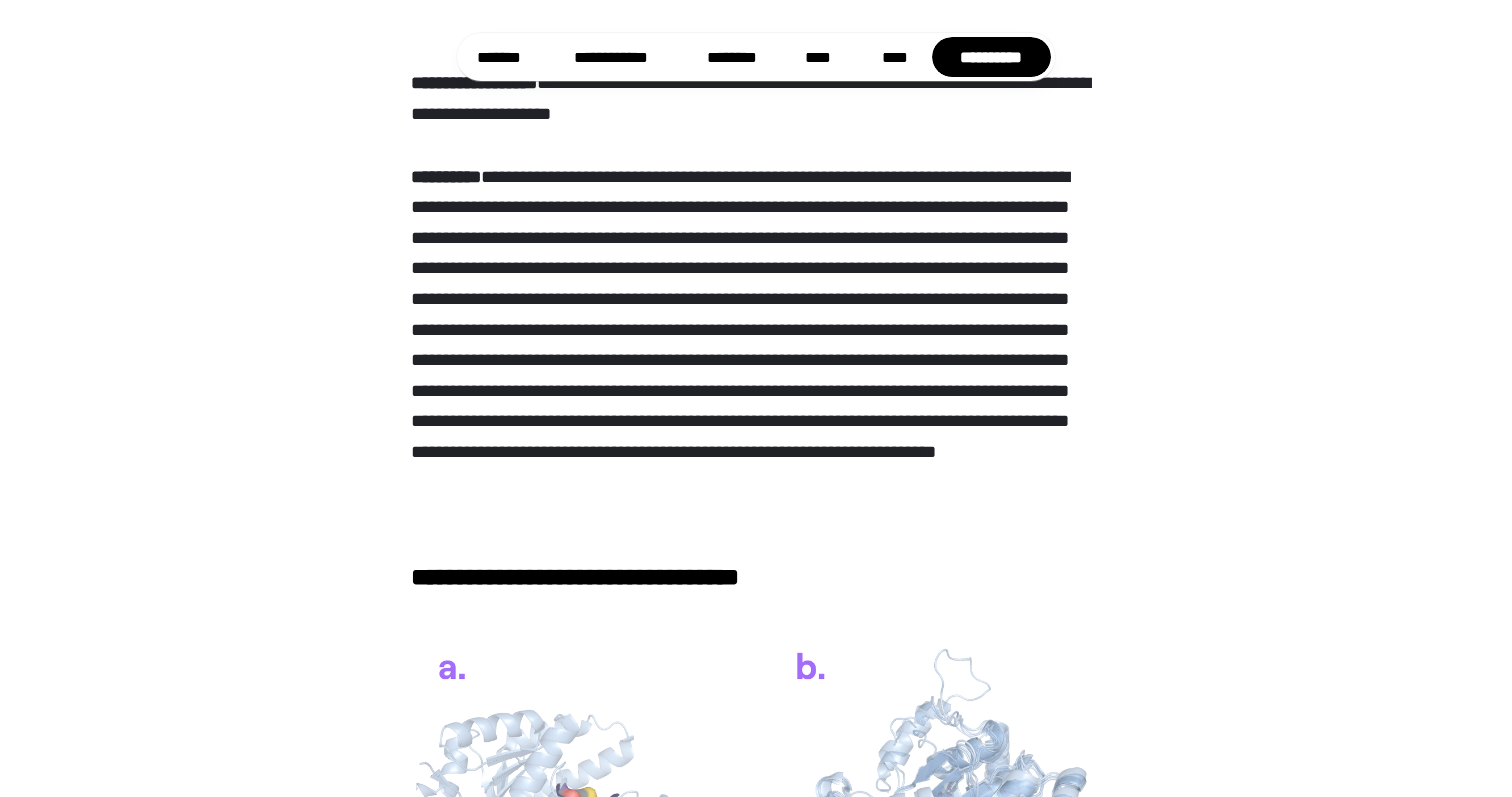 scroll, scrollTop: 5980, scrollLeft: 0, axis: vertical 